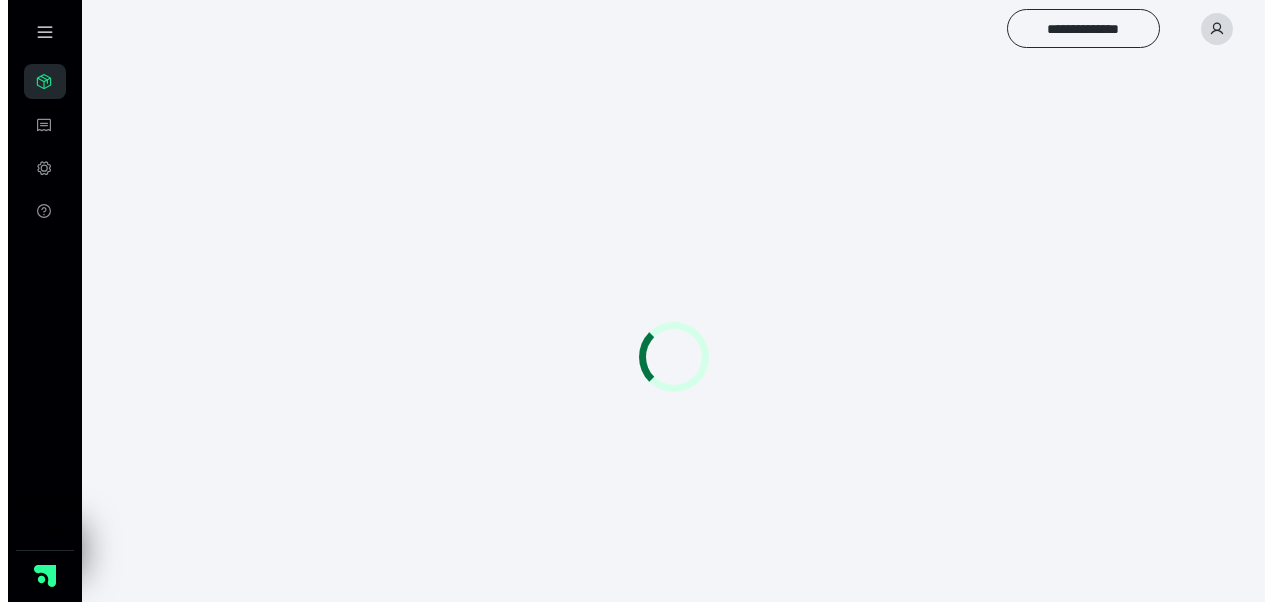 scroll, scrollTop: 0, scrollLeft: 0, axis: both 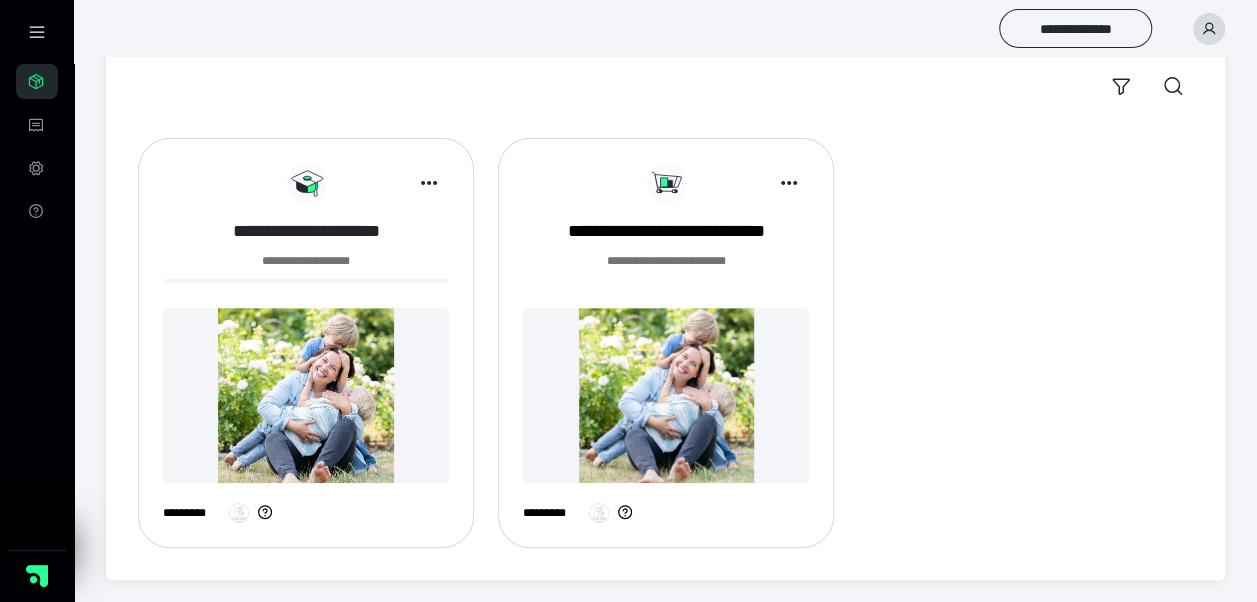 click on "**********" at bounding box center [306, 231] 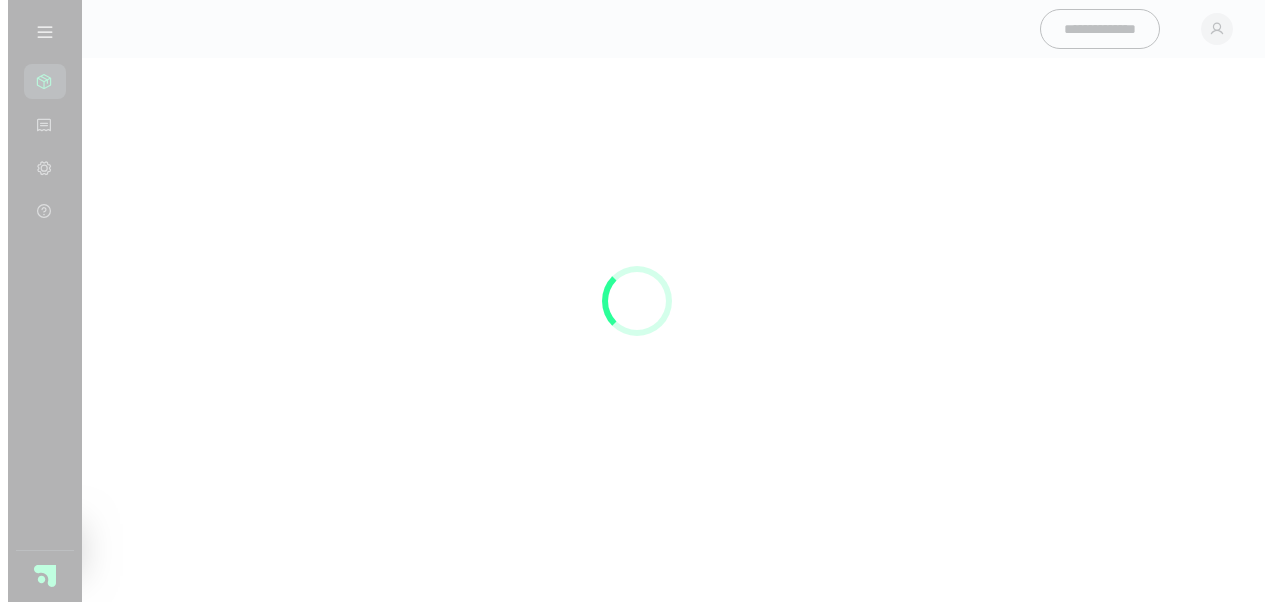 scroll, scrollTop: 0, scrollLeft: 0, axis: both 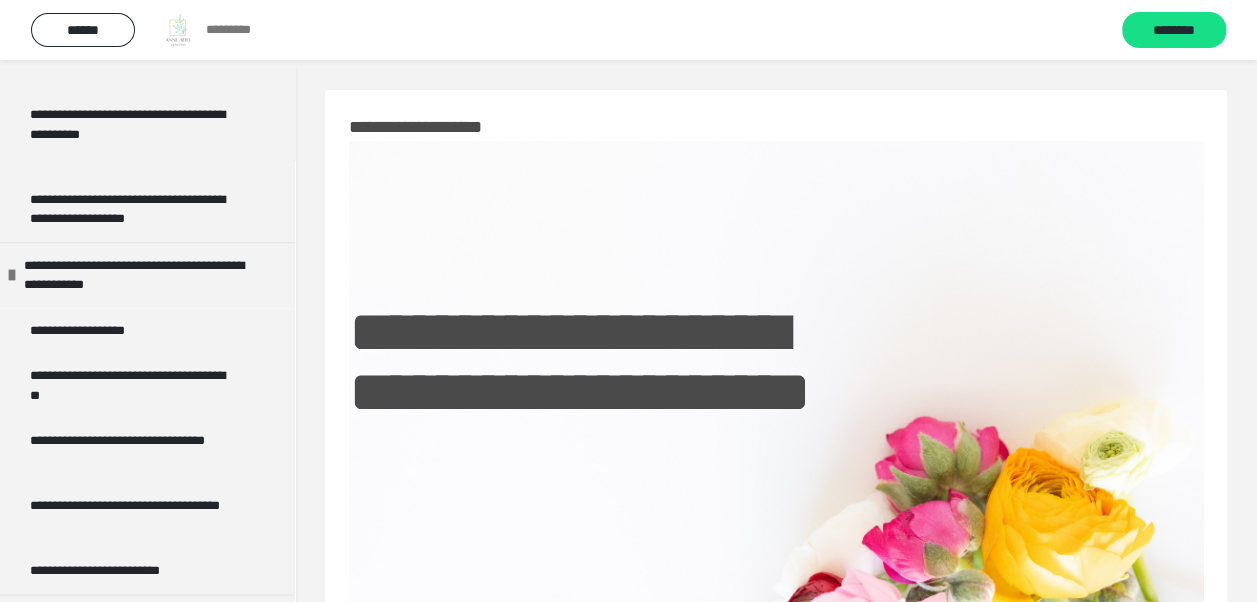 click on "**********" at bounding box center [776, 817] 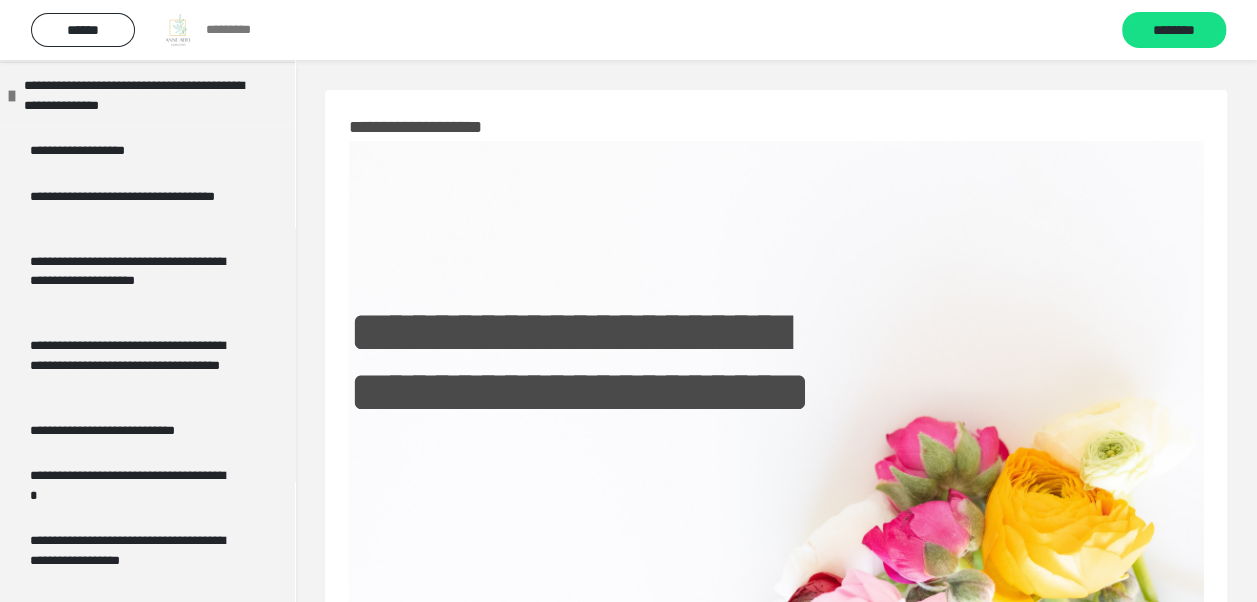 scroll, scrollTop: 2650, scrollLeft: 0, axis: vertical 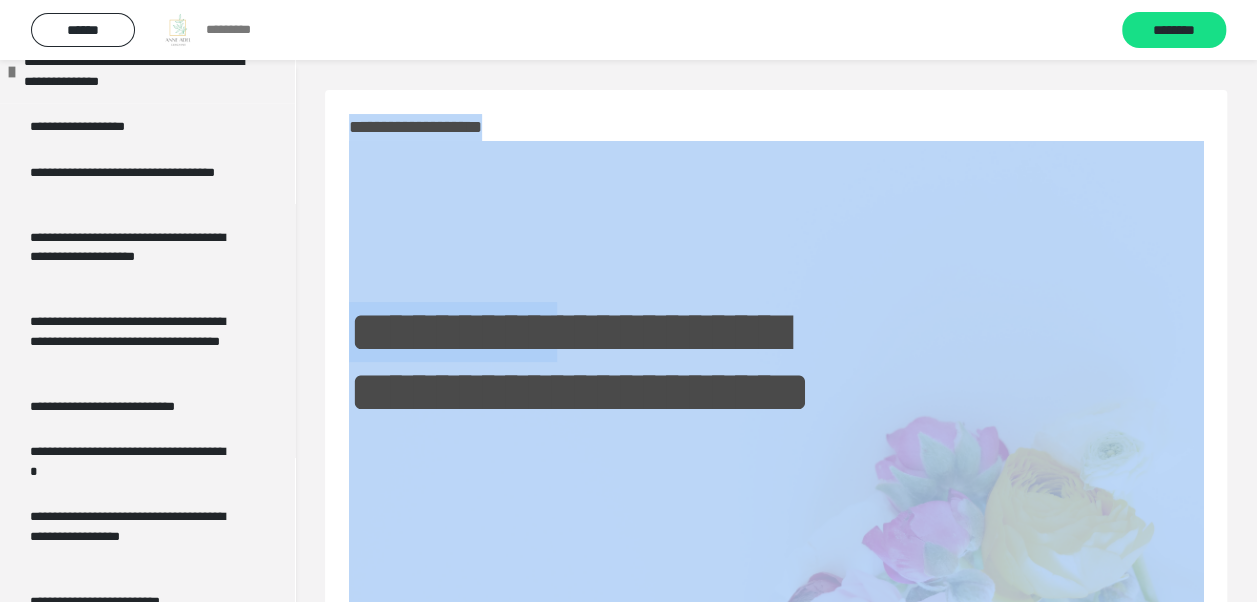 drag, startPoint x: 298, startPoint y: 394, endPoint x: 292, endPoint y: 408, distance: 15.231546 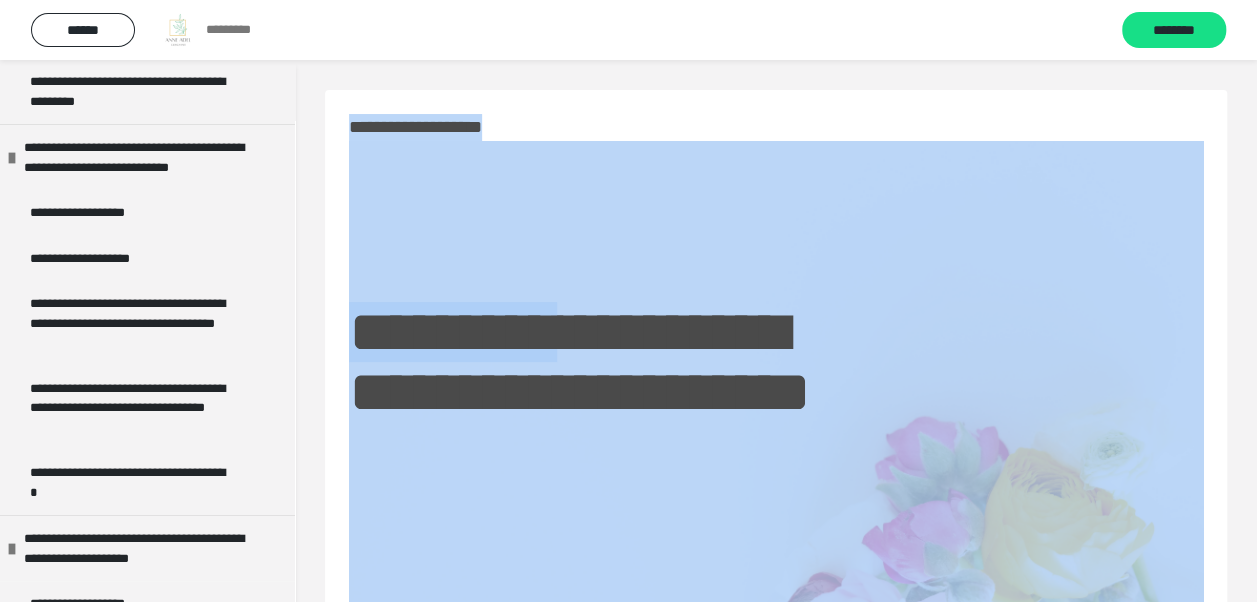 scroll, scrollTop: 3772, scrollLeft: 0, axis: vertical 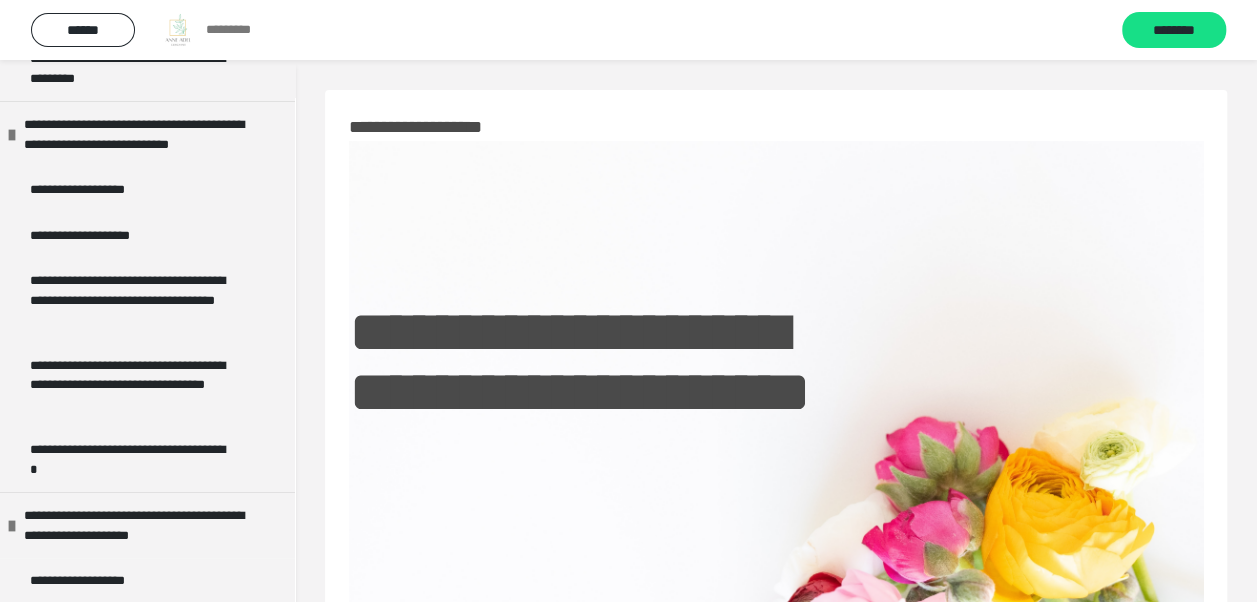 click on "**********" at bounding box center (776, 817) 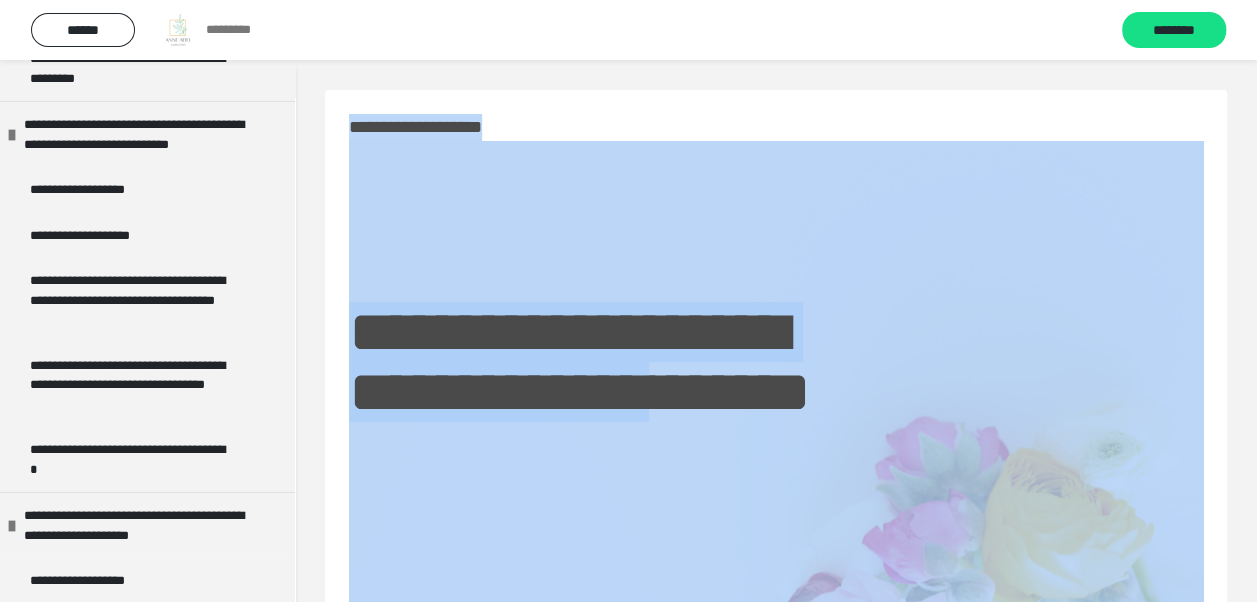 drag, startPoint x: 295, startPoint y: 519, endPoint x: 293, endPoint y: 538, distance: 19.104973 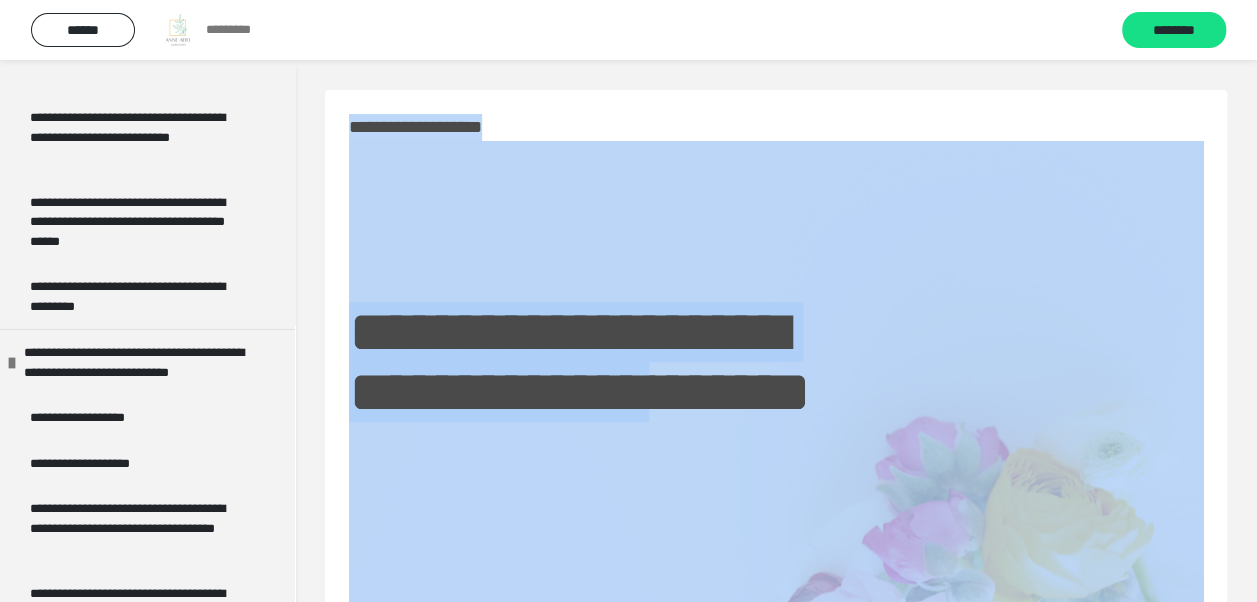 scroll, scrollTop: 3532, scrollLeft: 0, axis: vertical 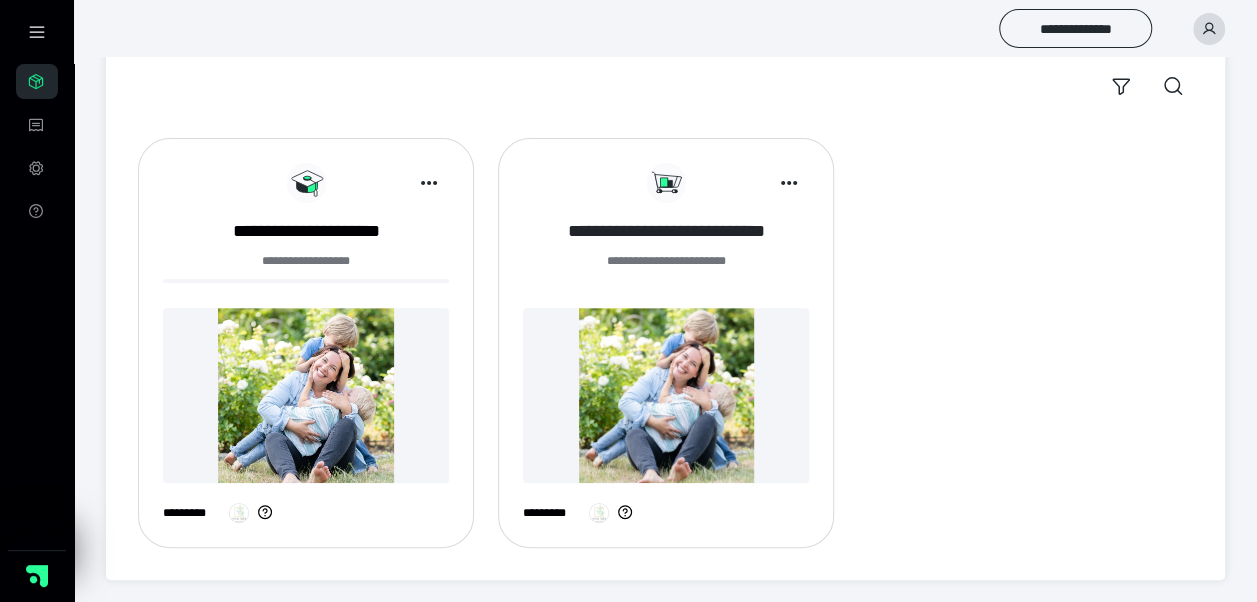 click on "**********" at bounding box center (666, 231) 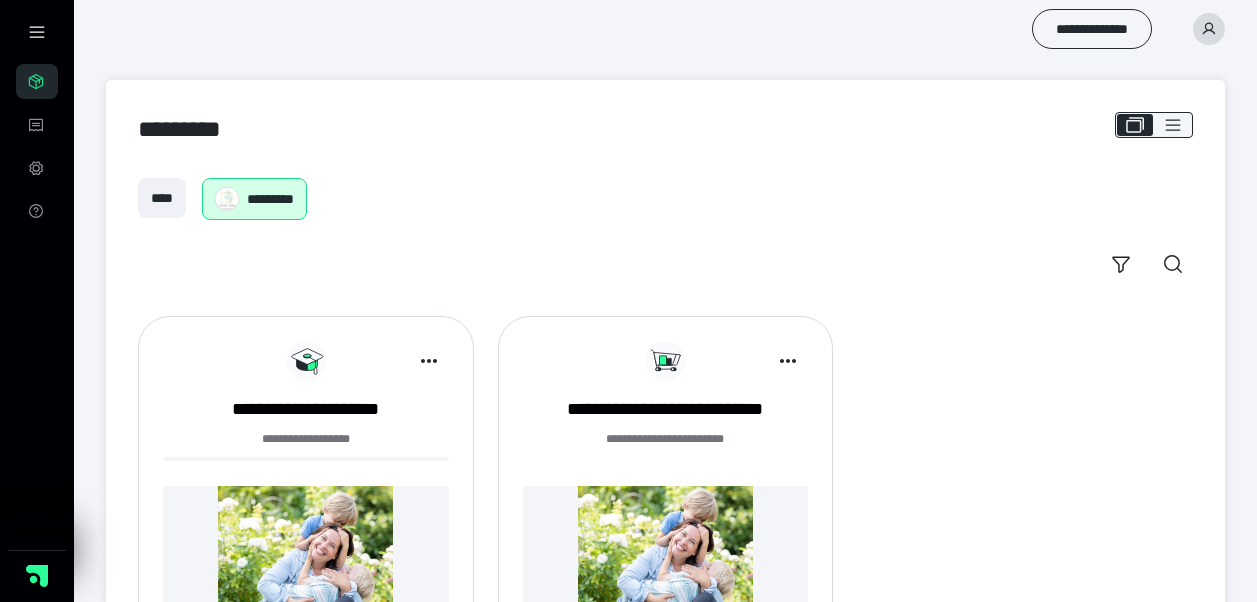 scroll, scrollTop: 0, scrollLeft: 0, axis: both 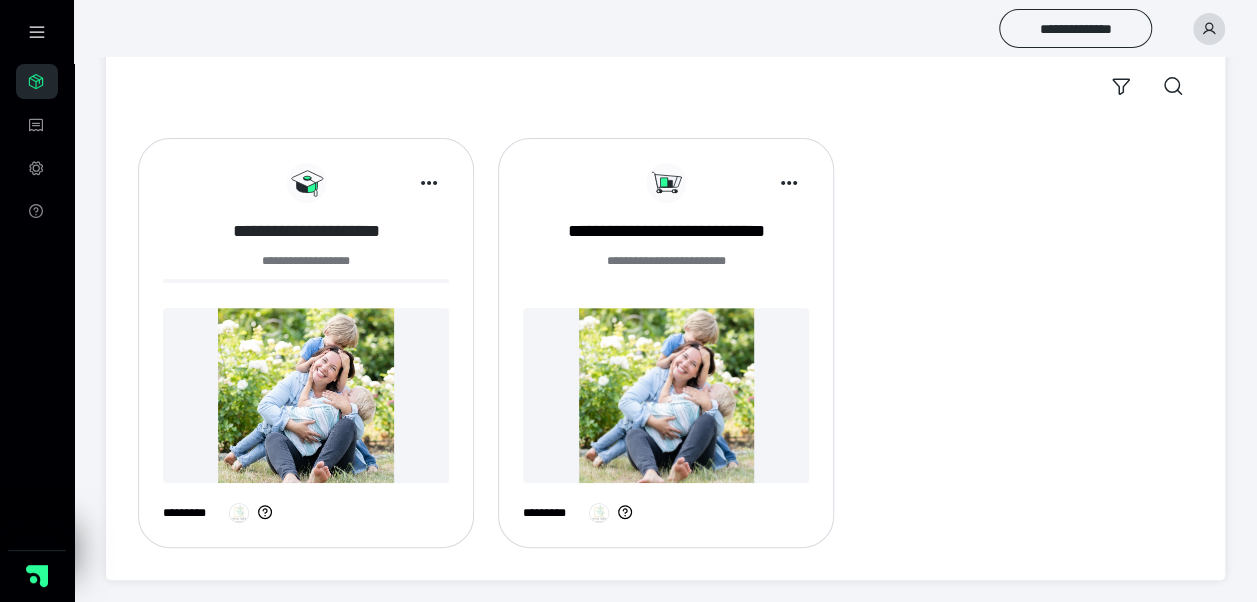 click on "**********" at bounding box center (306, 231) 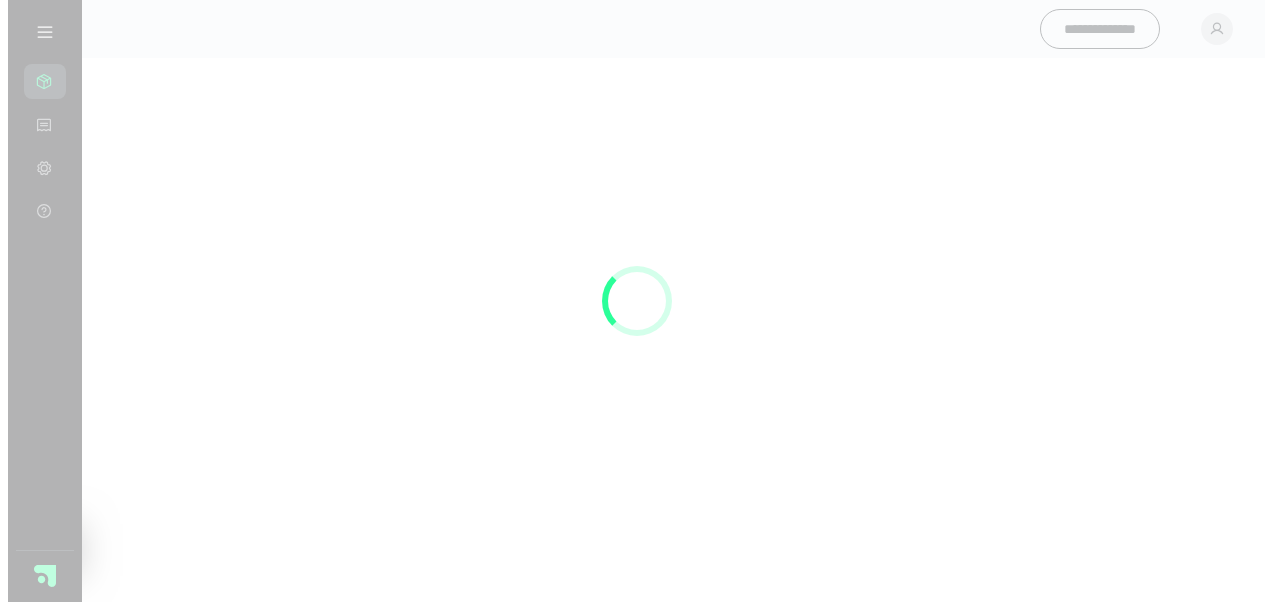 scroll, scrollTop: 0, scrollLeft: 0, axis: both 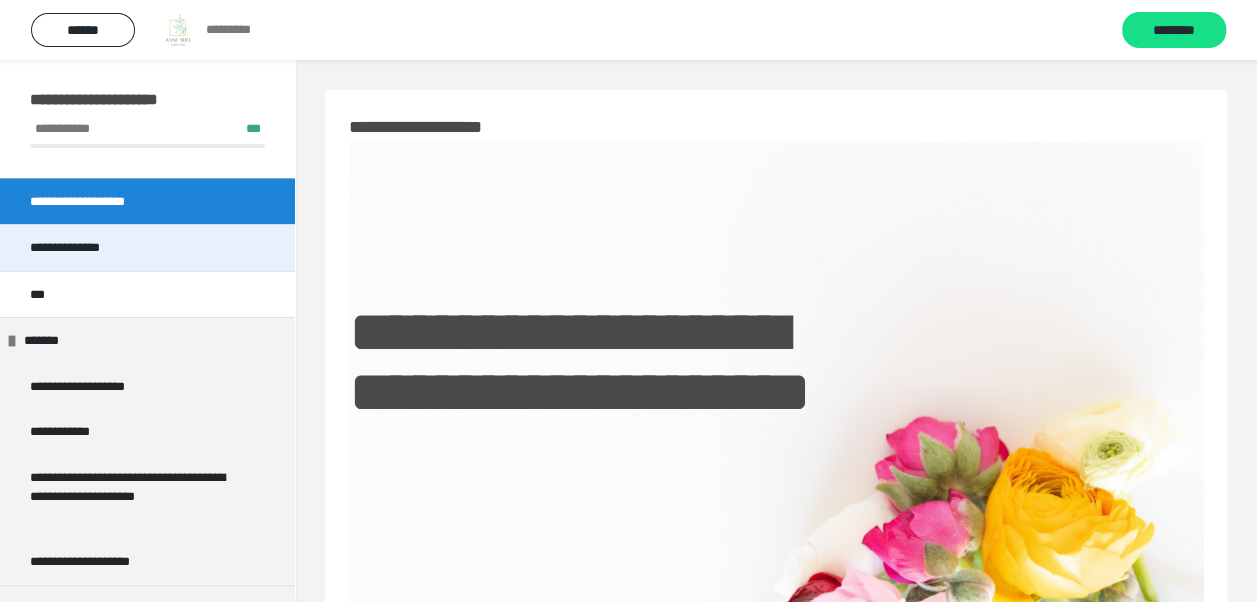 click on "**********" at bounding box center [78, 248] 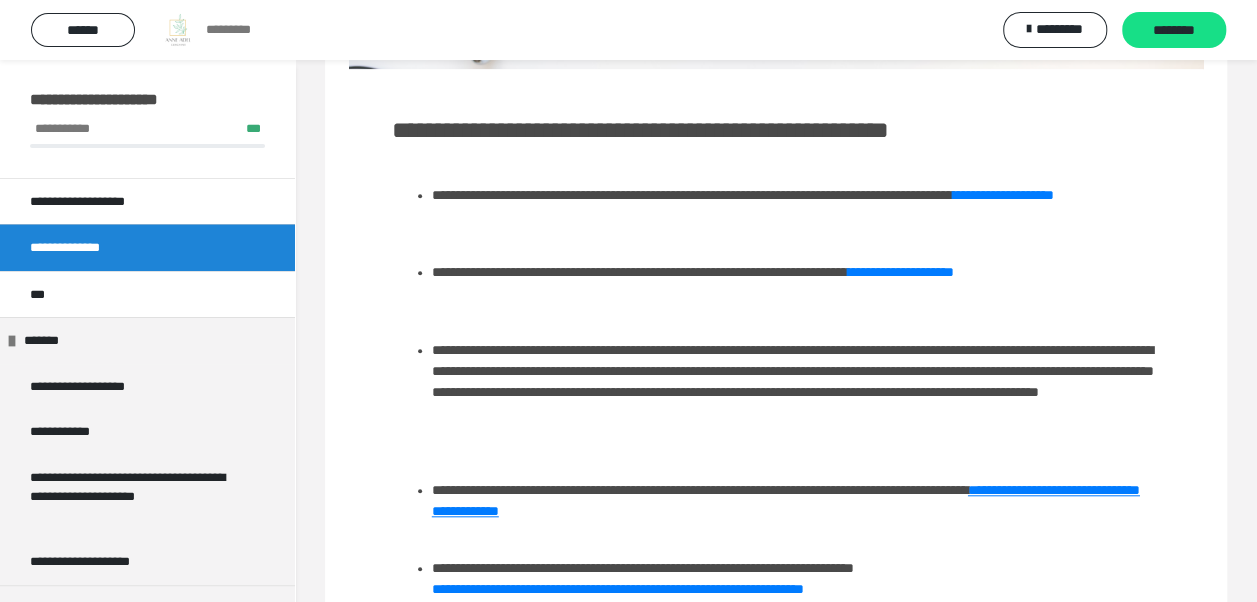 scroll, scrollTop: 845, scrollLeft: 0, axis: vertical 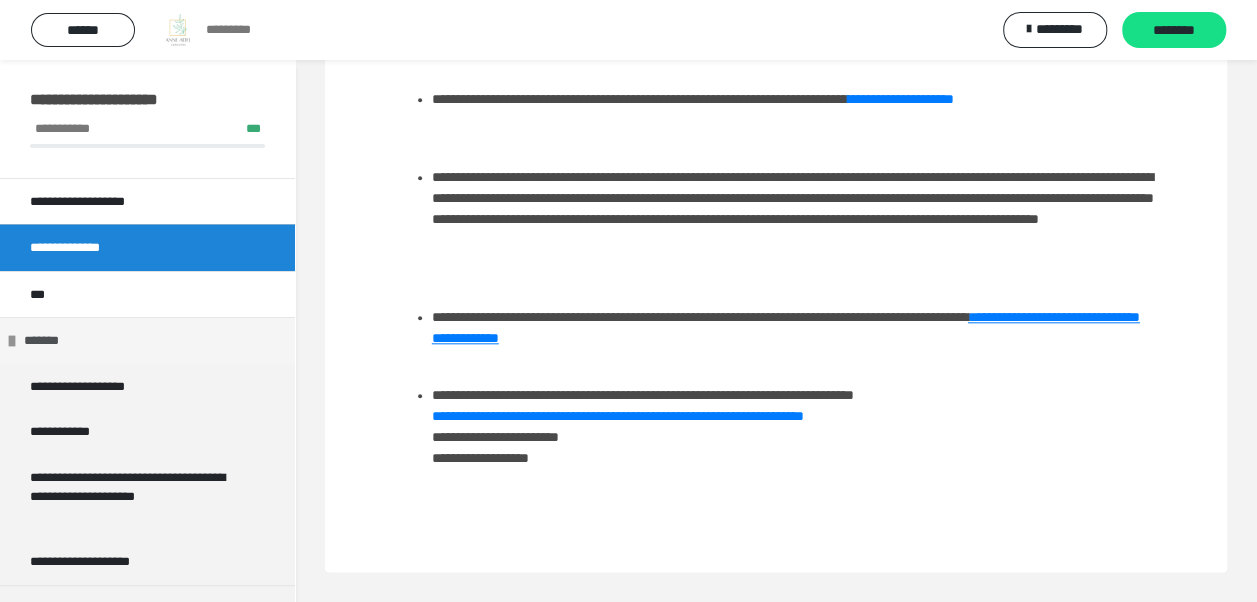 click on "*******" at bounding box center [147, 340] 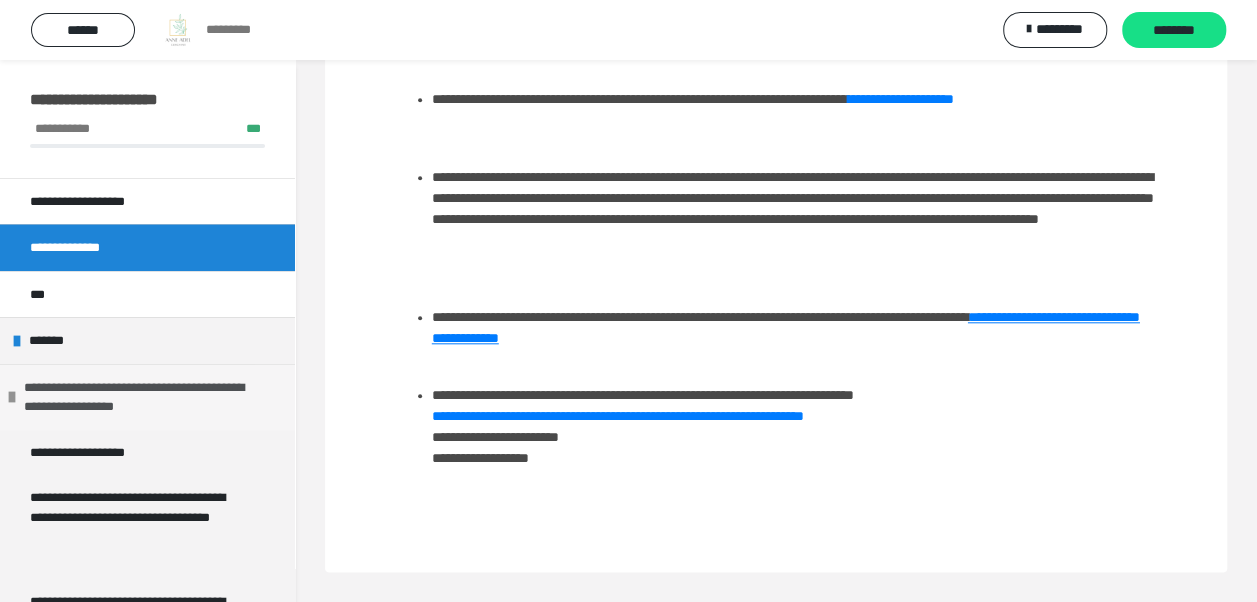 click on "**********" at bounding box center [144, 397] 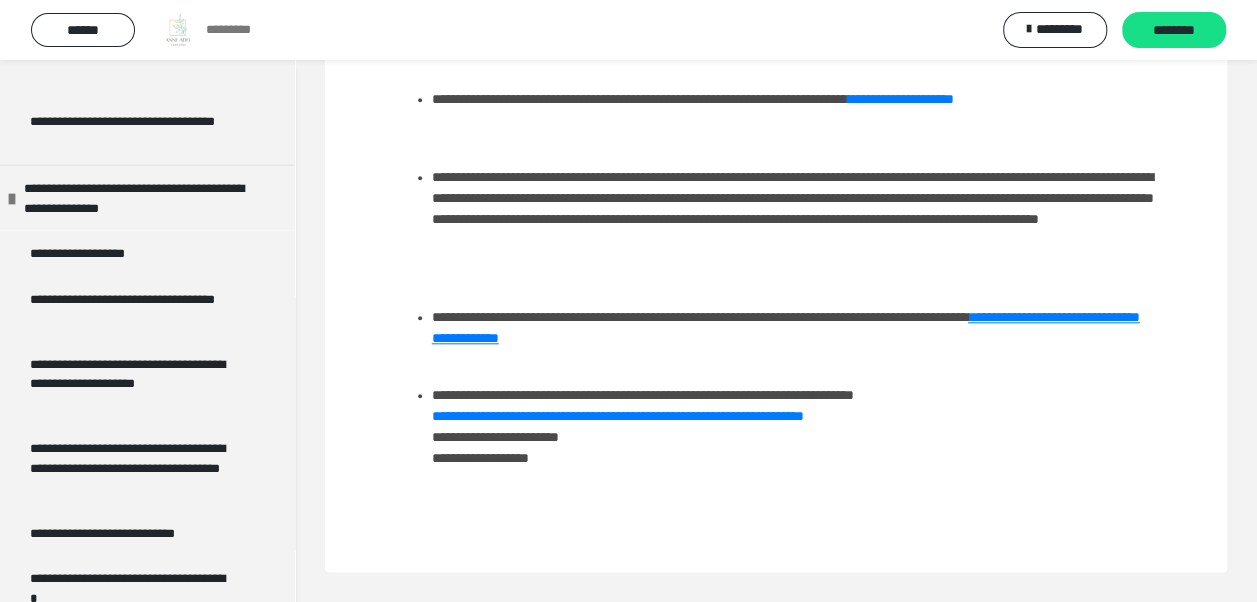 scroll, scrollTop: 1806, scrollLeft: 0, axis: vertical 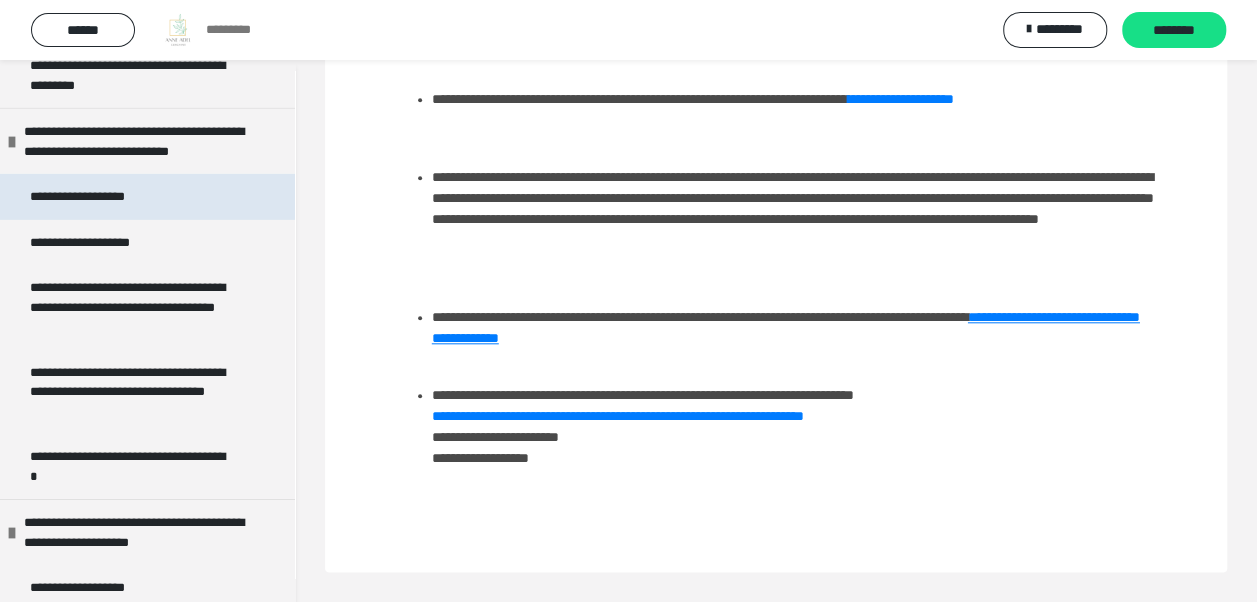 click on "**********" at bounding box center [94, 197] 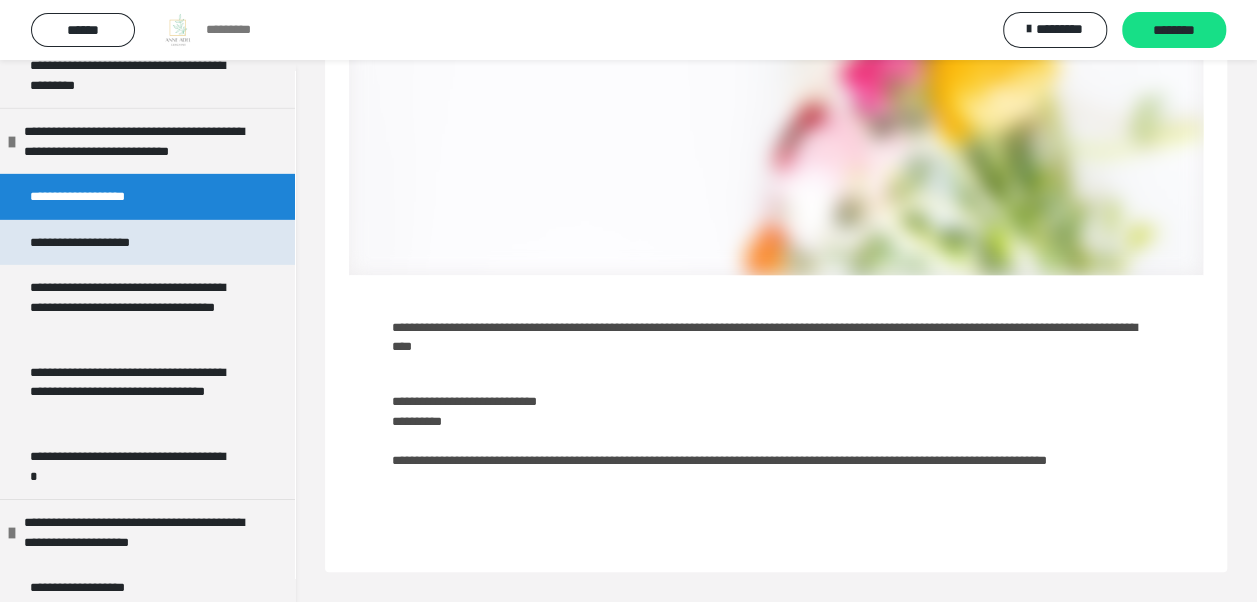 scroll, scrollTop: 466, scrollLeft: 0, axis: vertical 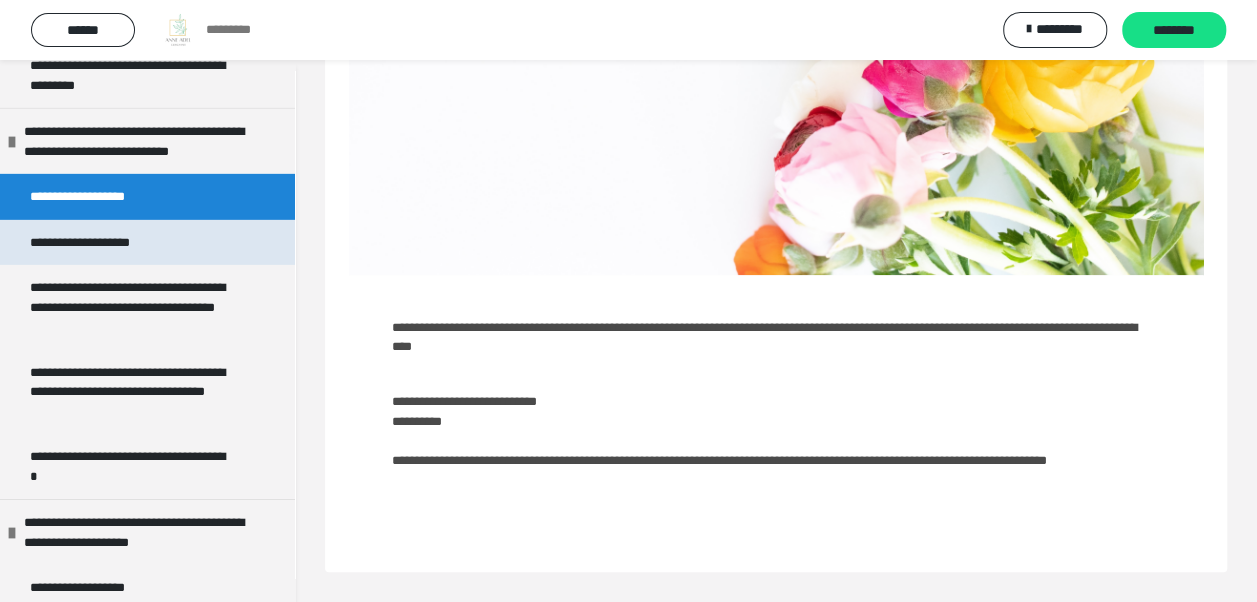 click on "**********" at bounding box center (107, 243) 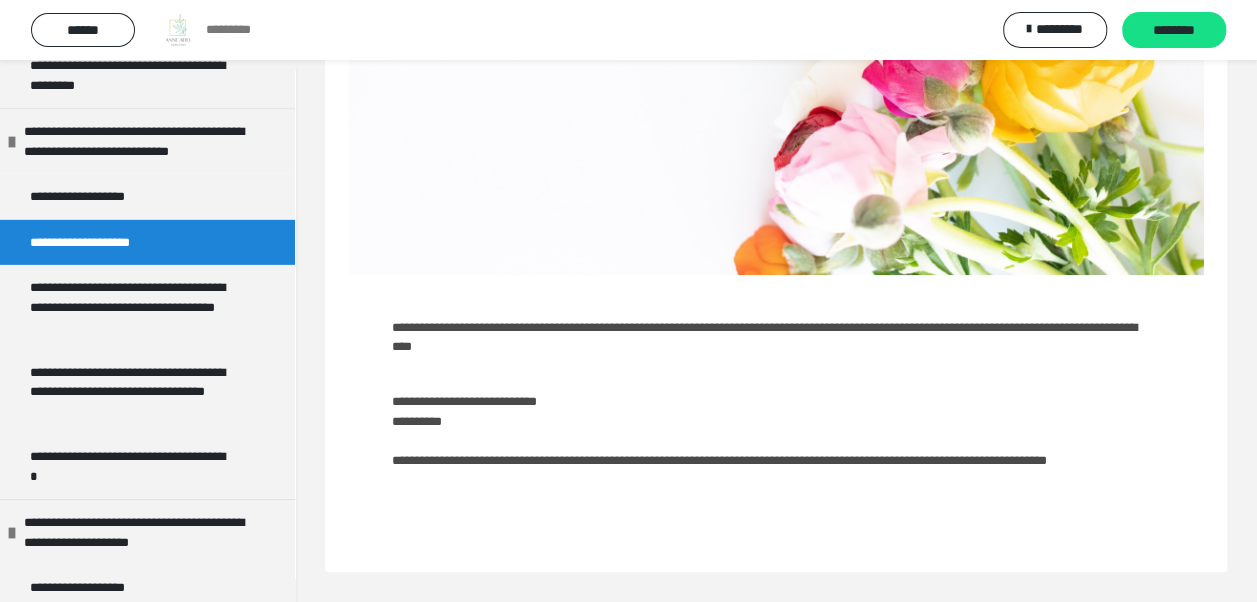 scroll, scrollTop: 60, scrollLeft: 0, axis: vertical 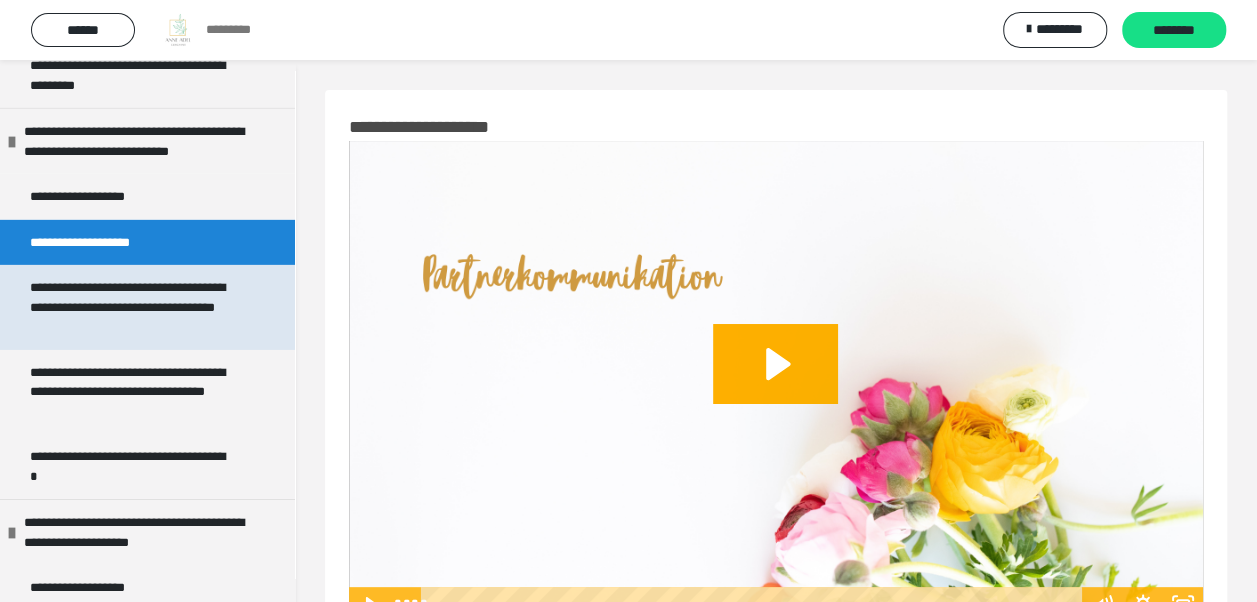 click on "**********" at bounding box center (132, 307) 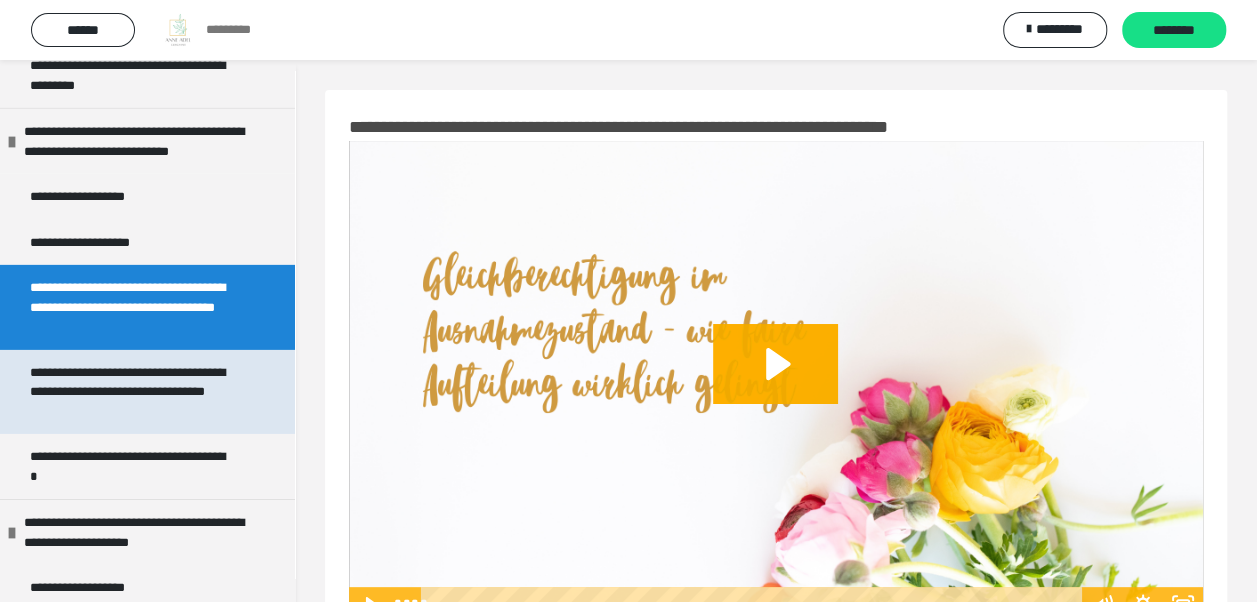 click on "**********" at bounding box center (132, 392) 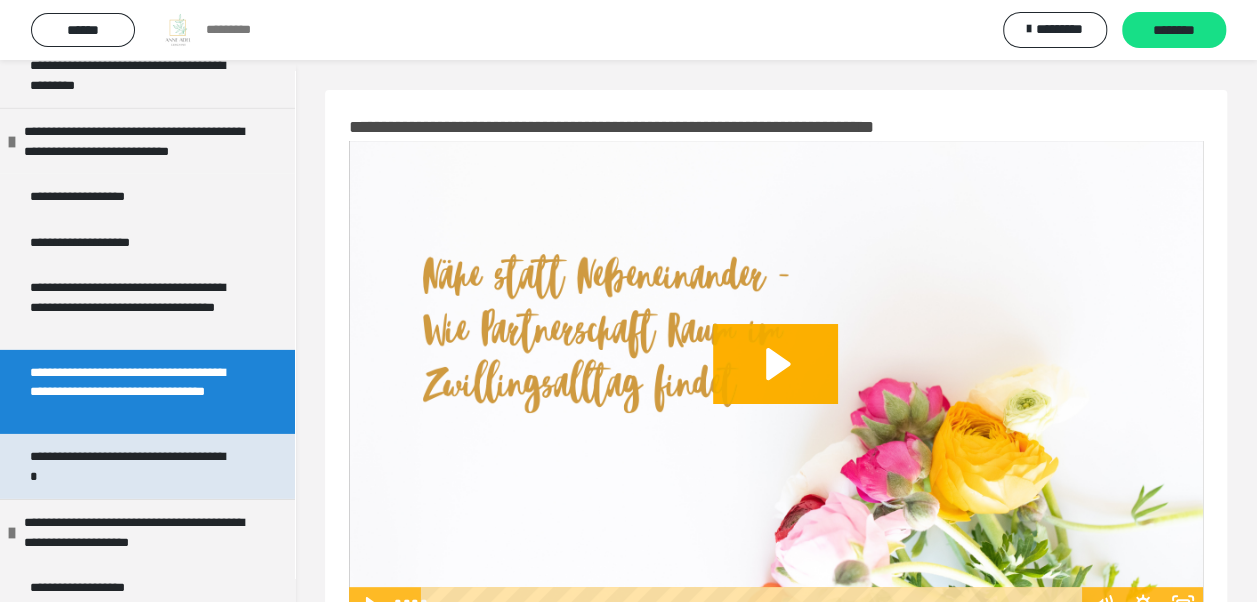 click on "**********" at bounding box center (132, 466) 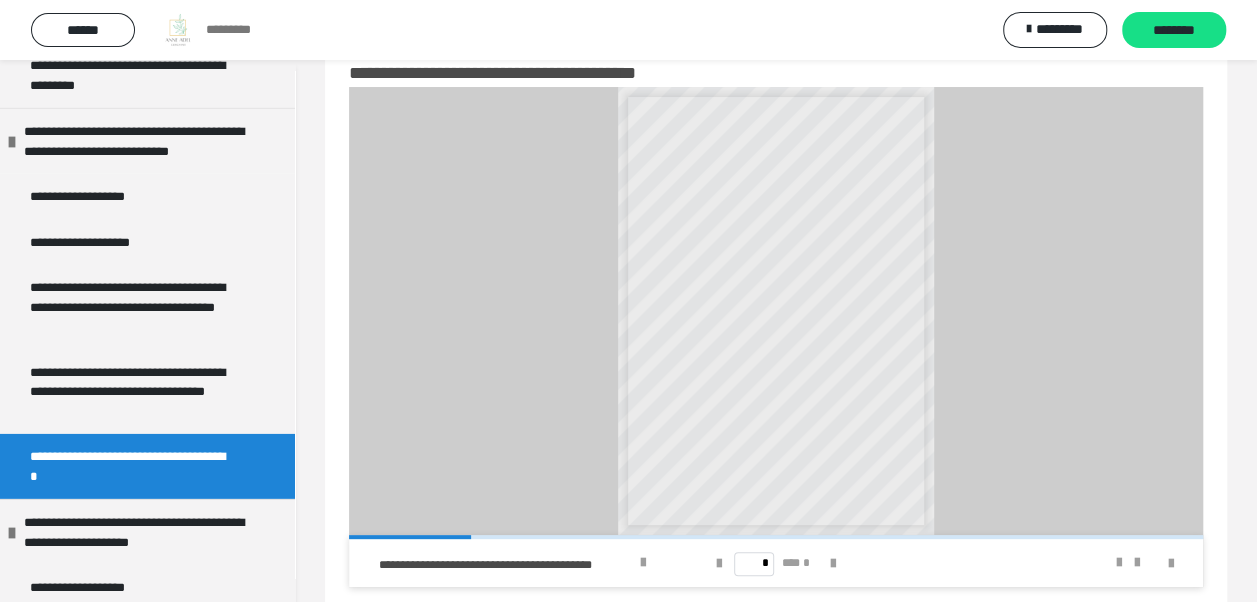 scroll, scrollTop: 74, scrollLeft: 0, axis: vertical 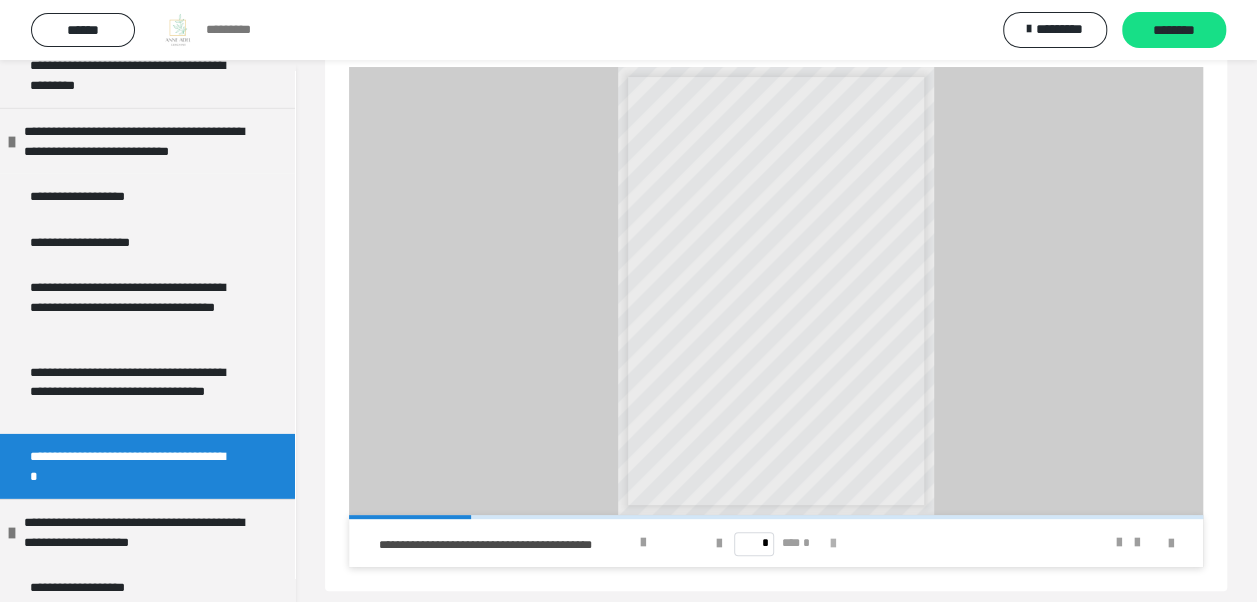 click at bounding box center (833, 544) 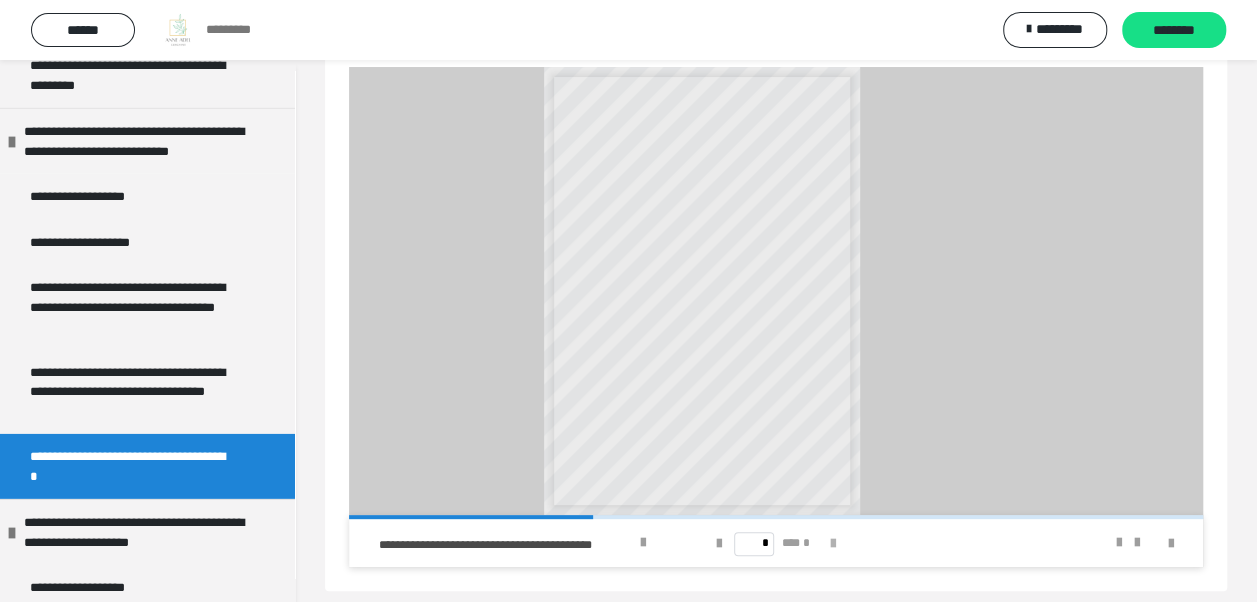 click at bounding box center (833, 544) 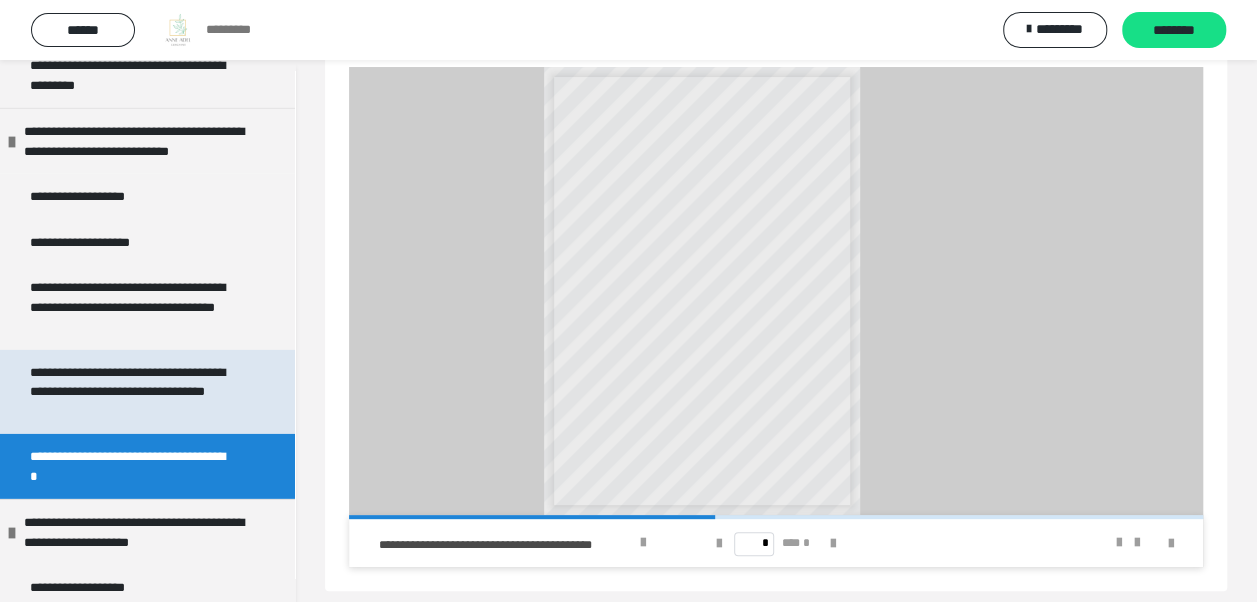 click on "**********" at bounding box center (132, 392) 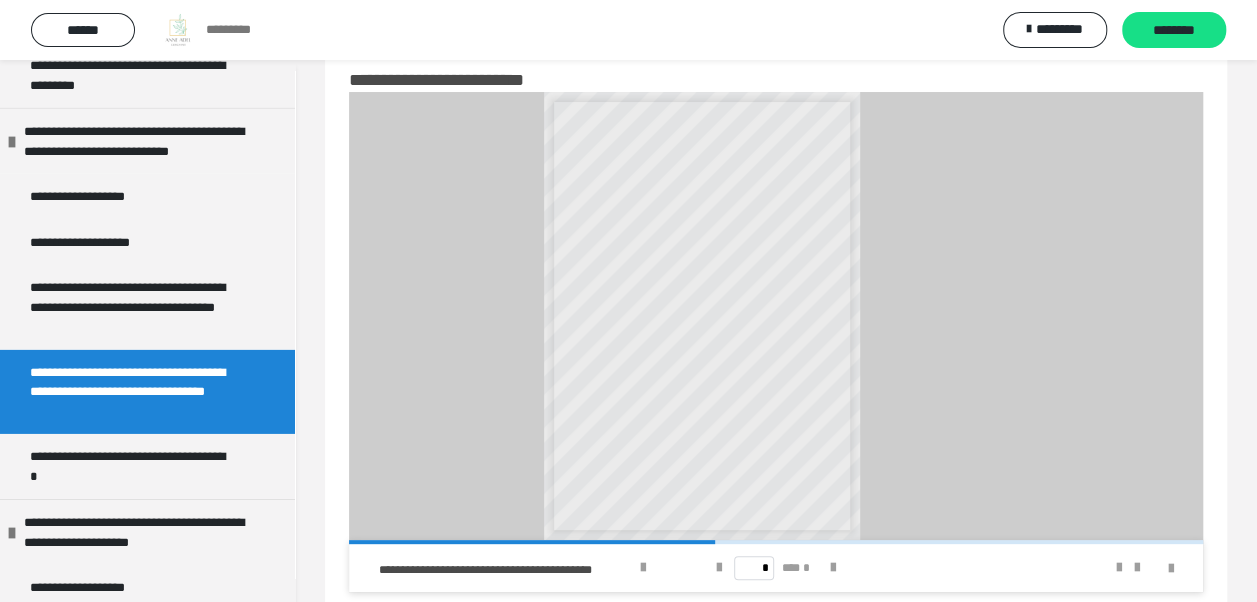 scroll, scrollTop: 60, scrollLeft: 0, axis: vertical 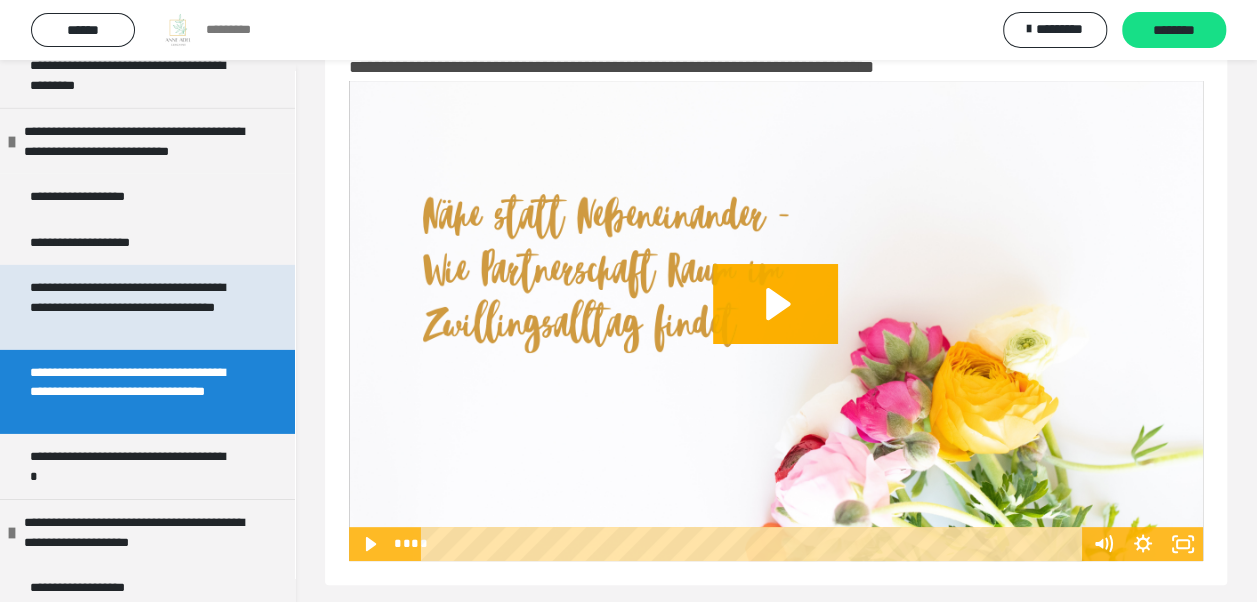 click on "**********" at bounding box center [132, 307] 